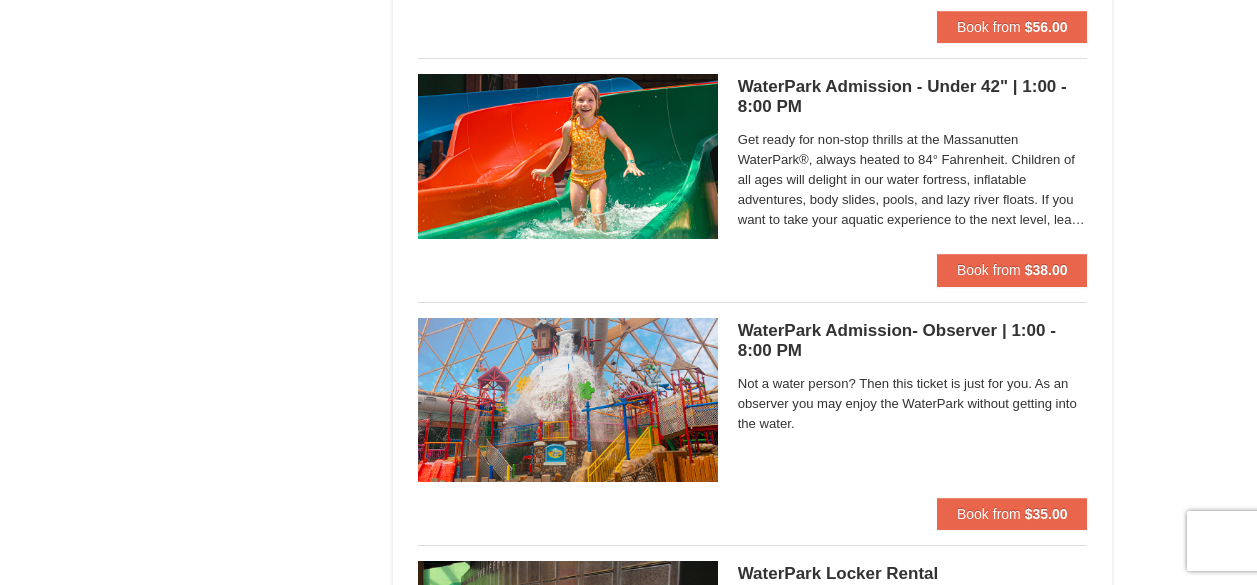 scroll, scrollTop: 1402, scrollLeft: 0, axis: vertical 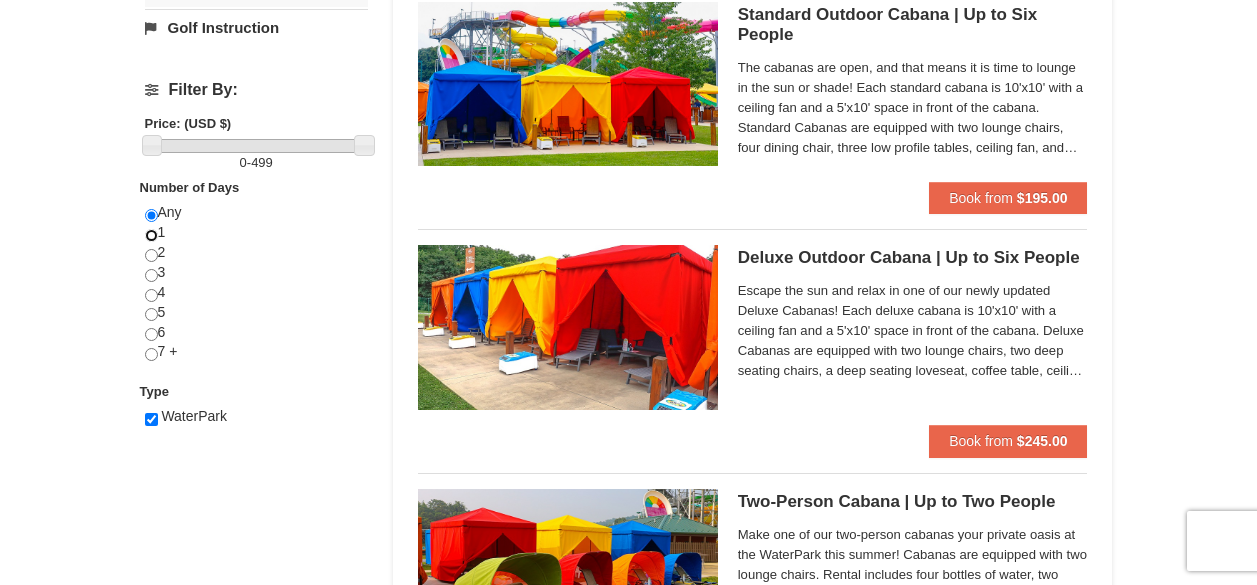 click at bounding box center (151, 235) 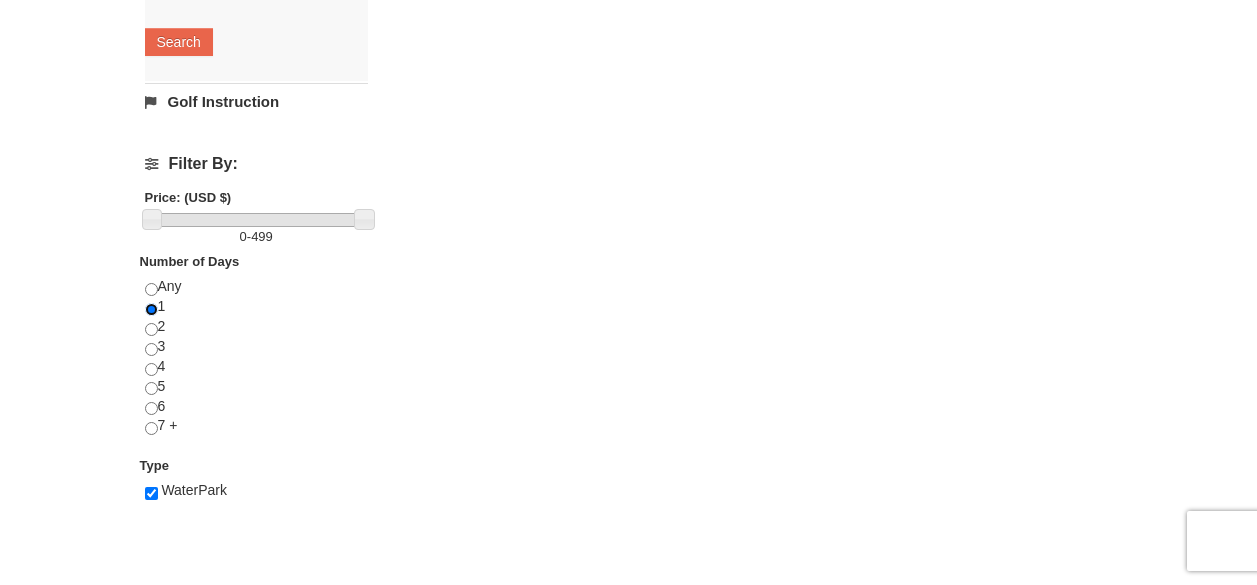 scroll, scrollTop: 0, scrollLeft: 0, axis: both 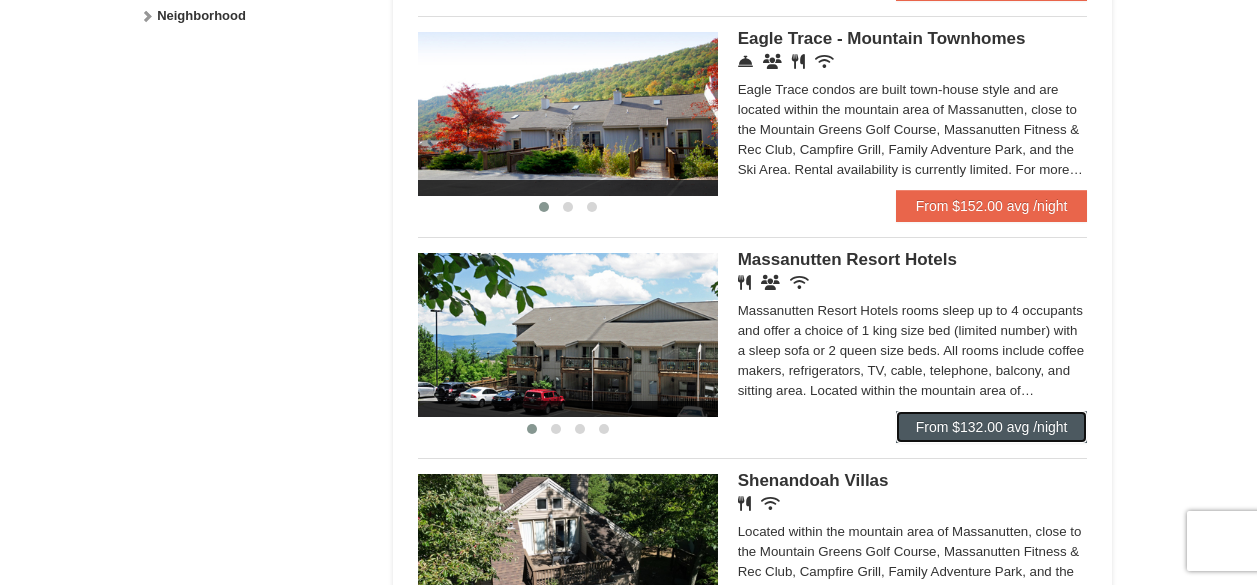 click on "From $132.00 avg /night" at bounding box center (992, 427) 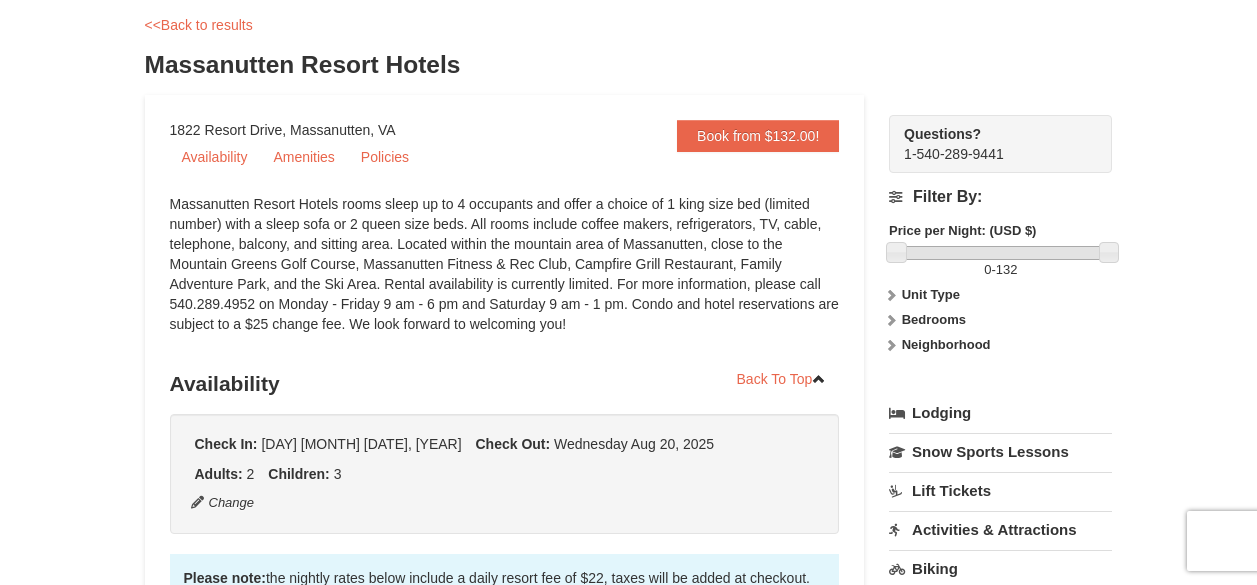 scroll, scrollTop: 0, scrollLeft: 0, axis: both 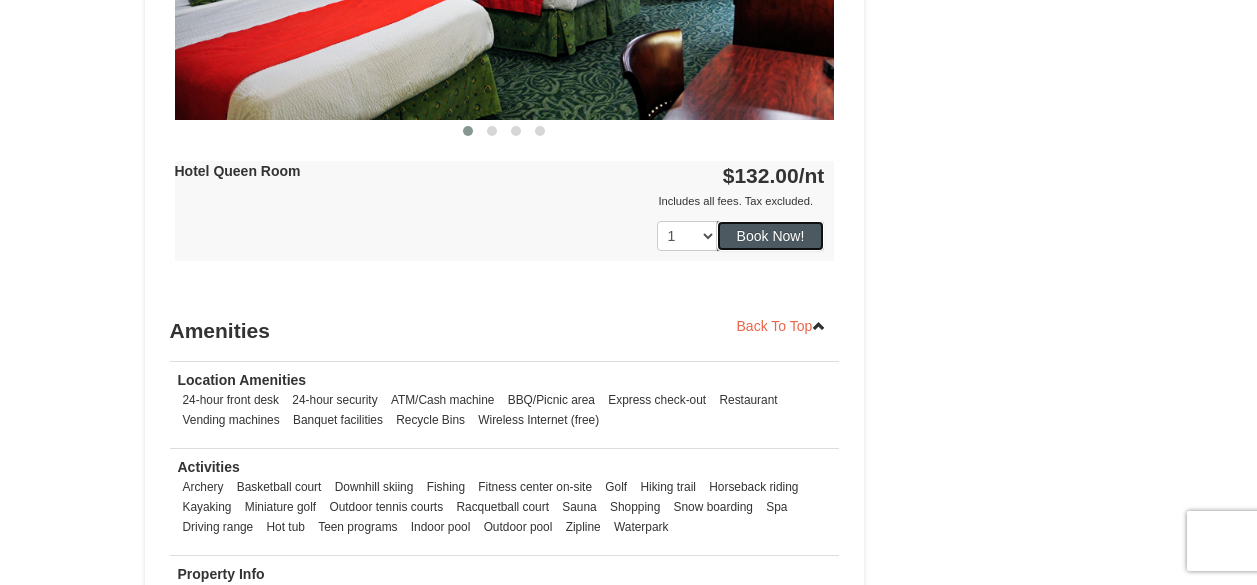 click on "Book Now!" at bounding box center (771, 236) 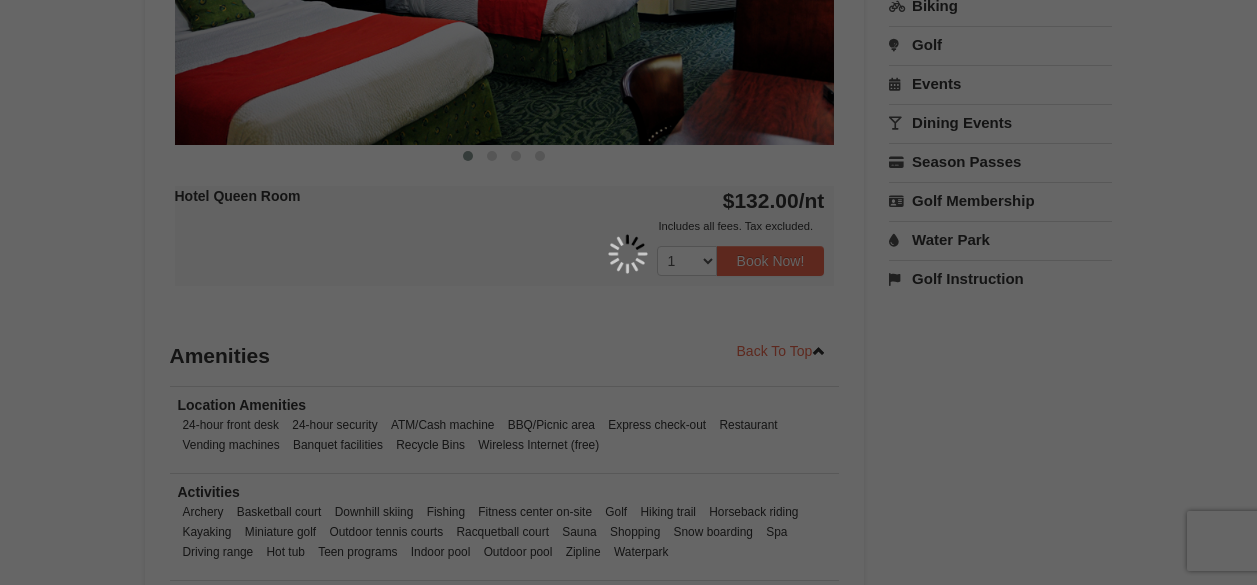 scroll, scrollTop: 195, scrollLeft: 0, axis: vertical 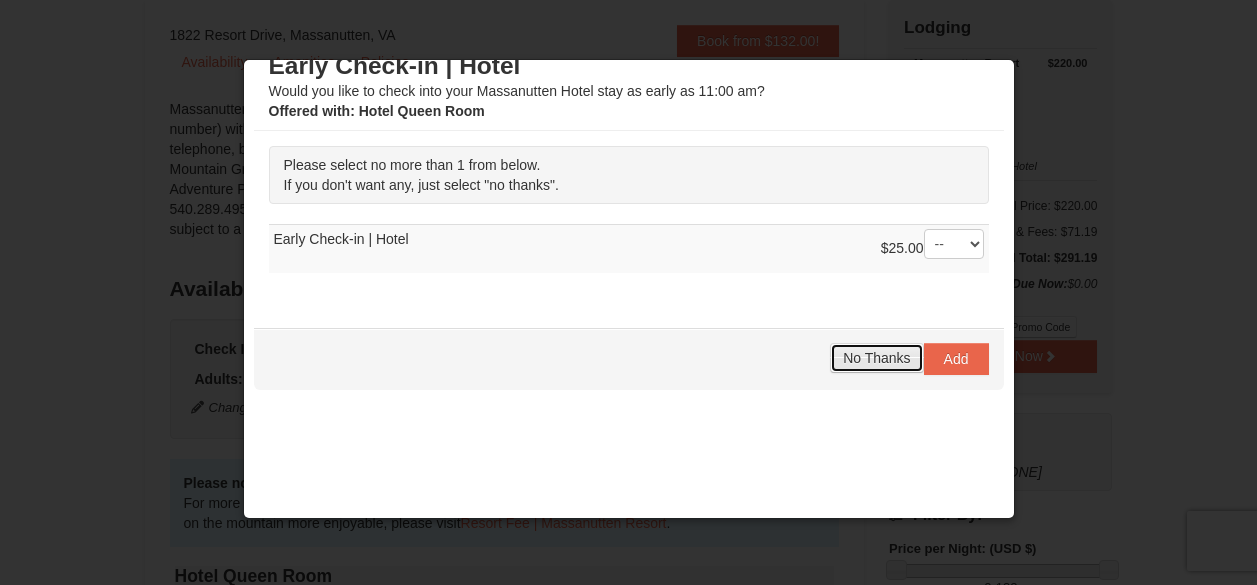 click on "No Thanks" at bounding box center (876, 358) 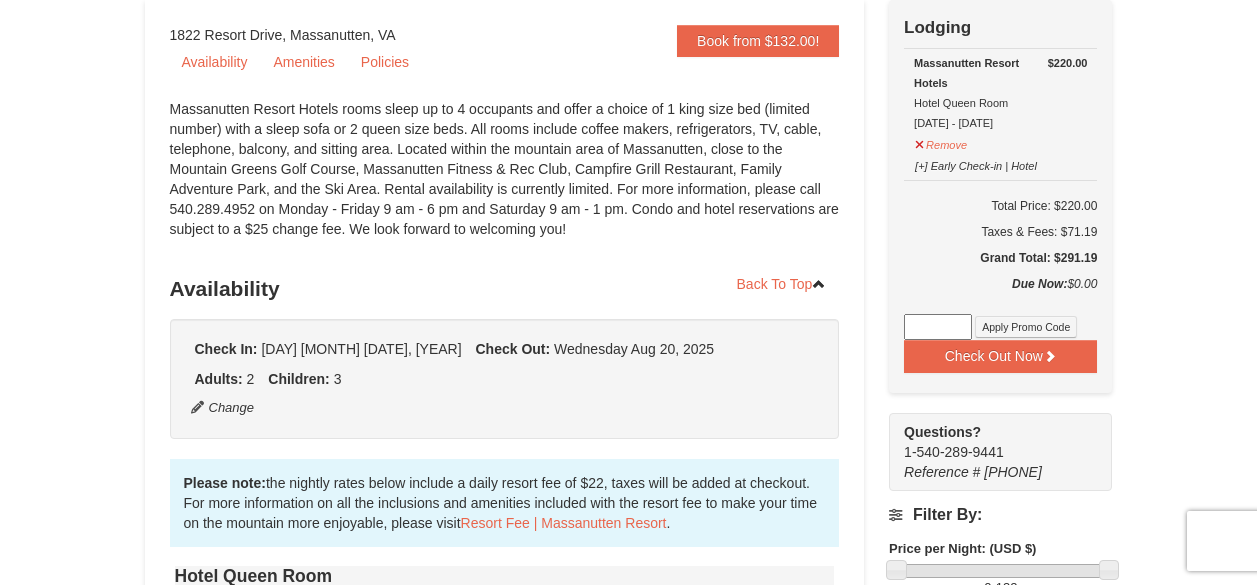 scroll, scrollTop: 0, scrollLeft: 0, axis: both 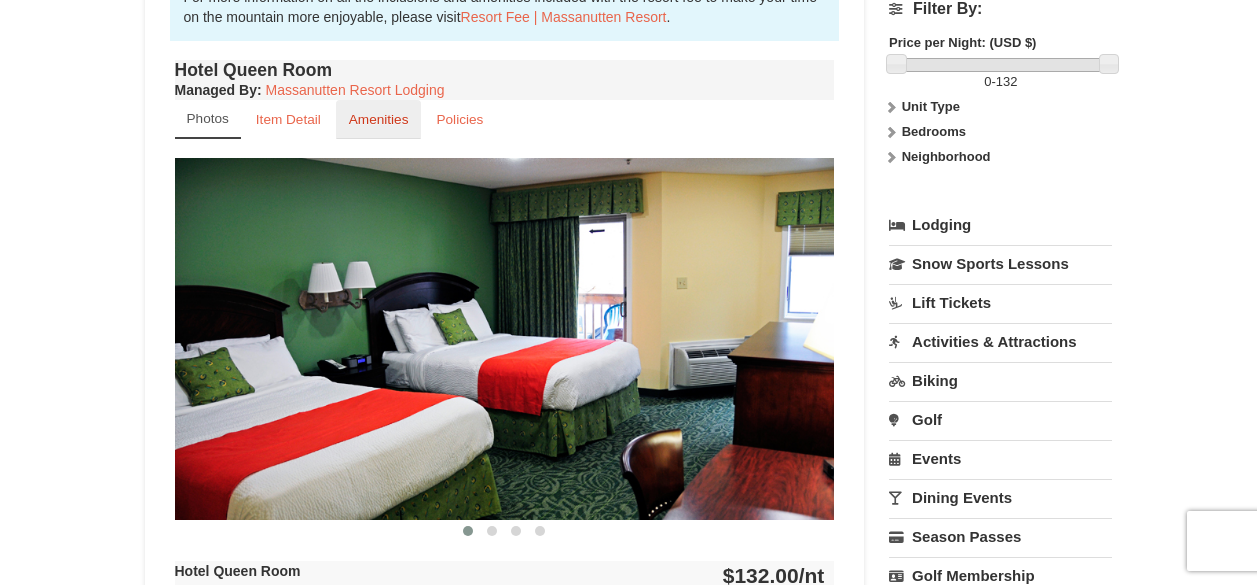 click on "Amenities" at bounding box center [379, 119] 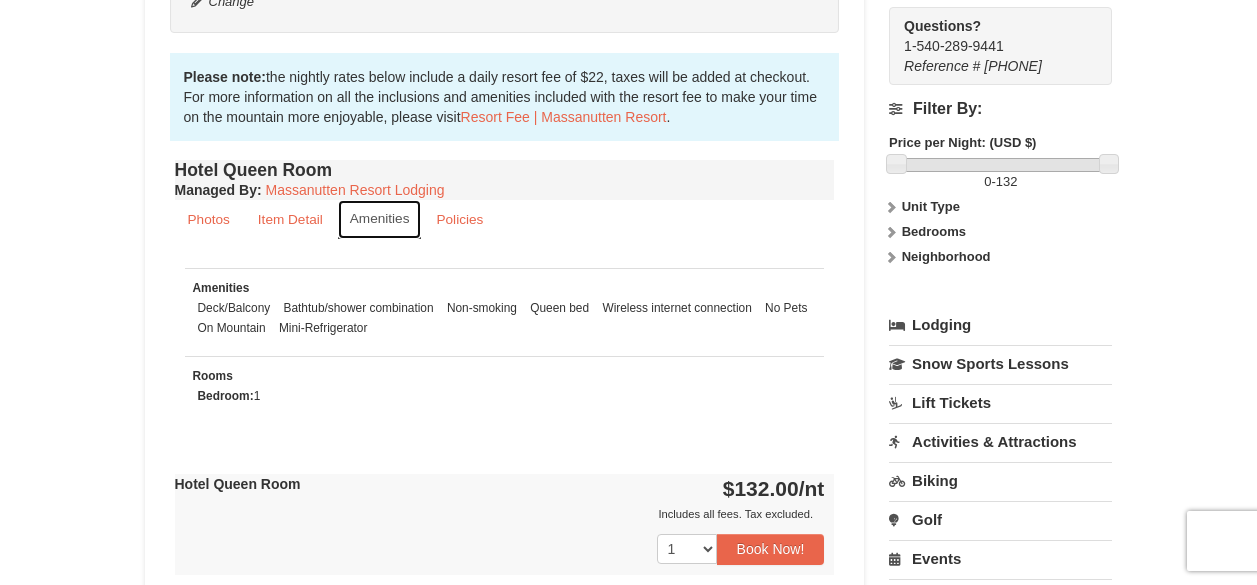 scroll, scrollTop: 902, scrollLeft: 0, axis: vertical 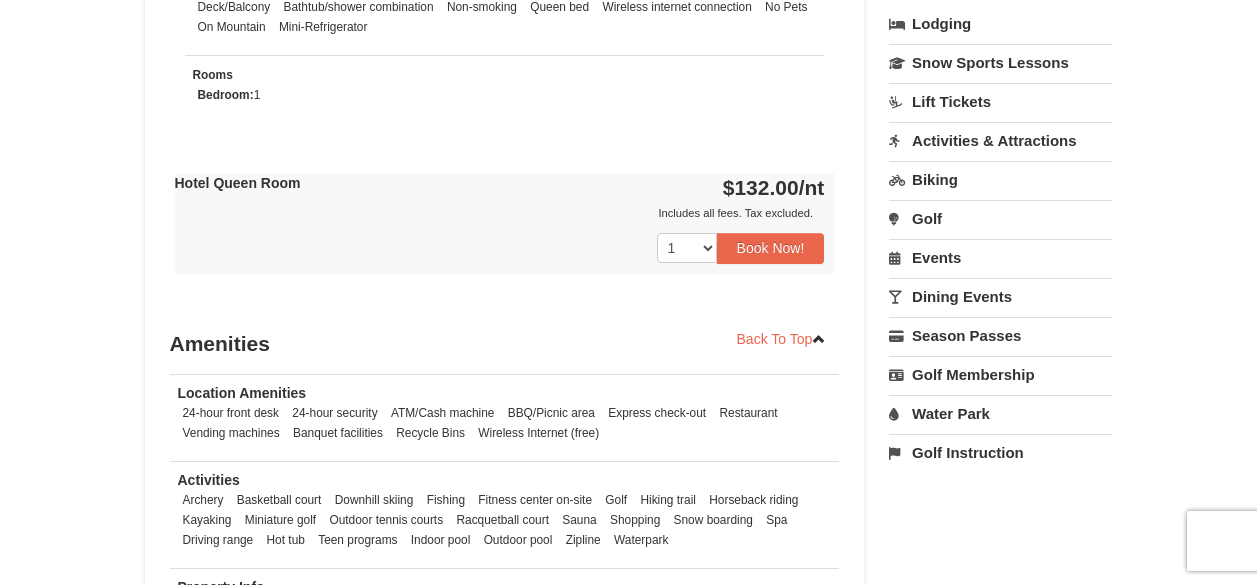 click on "Water Park" at bounding box center [1000, 413] 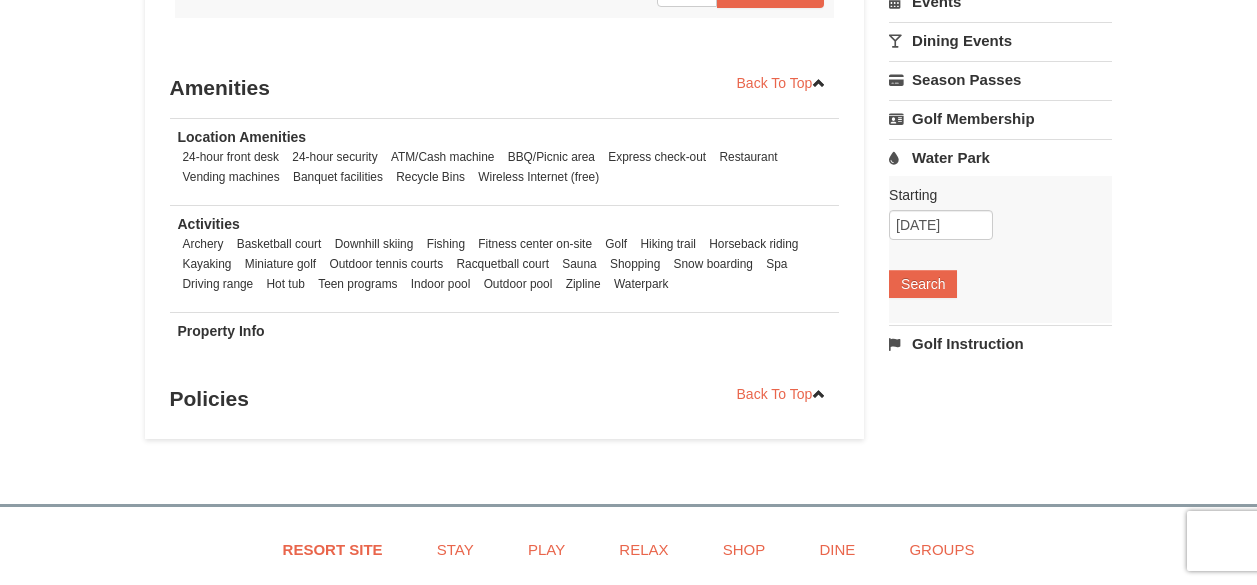scroll, scrollTop: 1203, scrollLeft: 0, axis: vertical 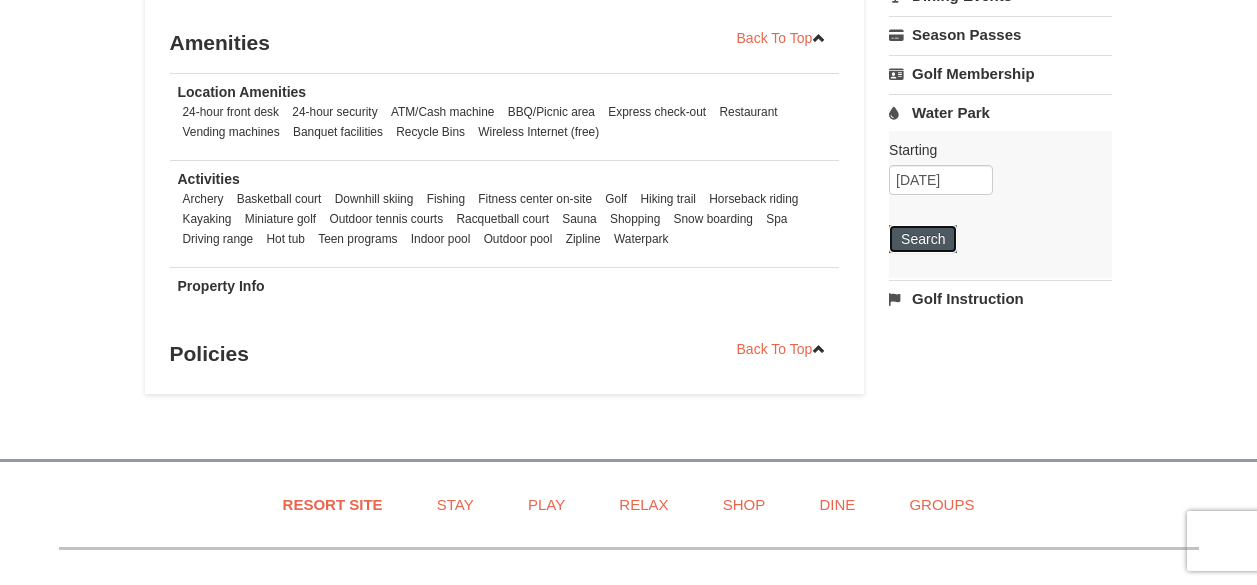 click on "Search" at bounding box center [923, 239] 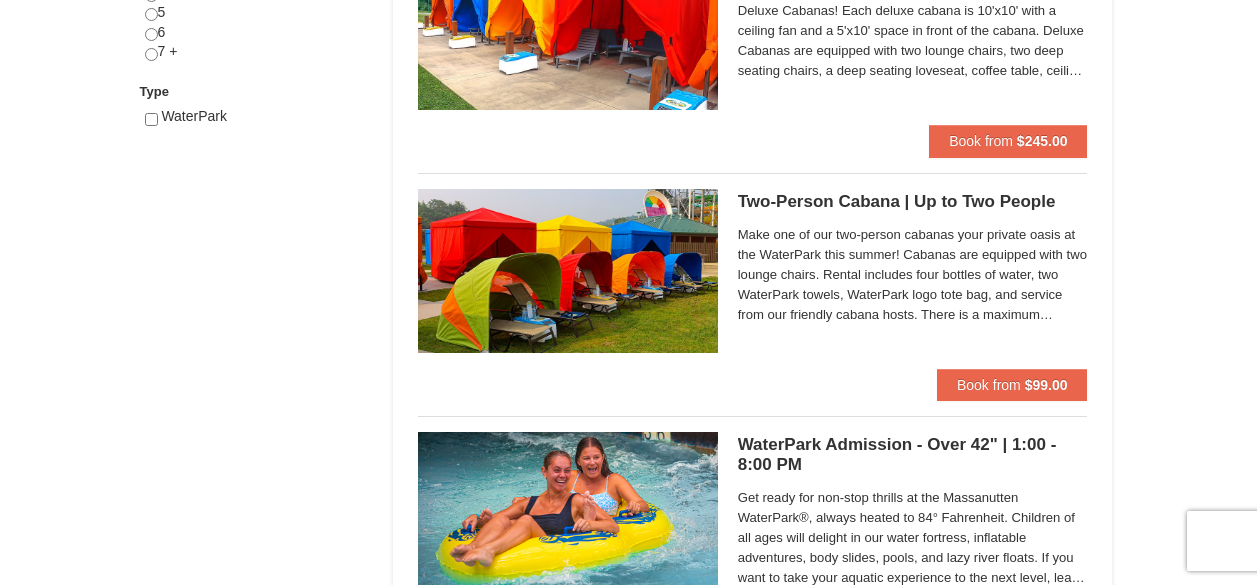 scroll, scrollTop: 0, scrollLeft: 0, axis: both 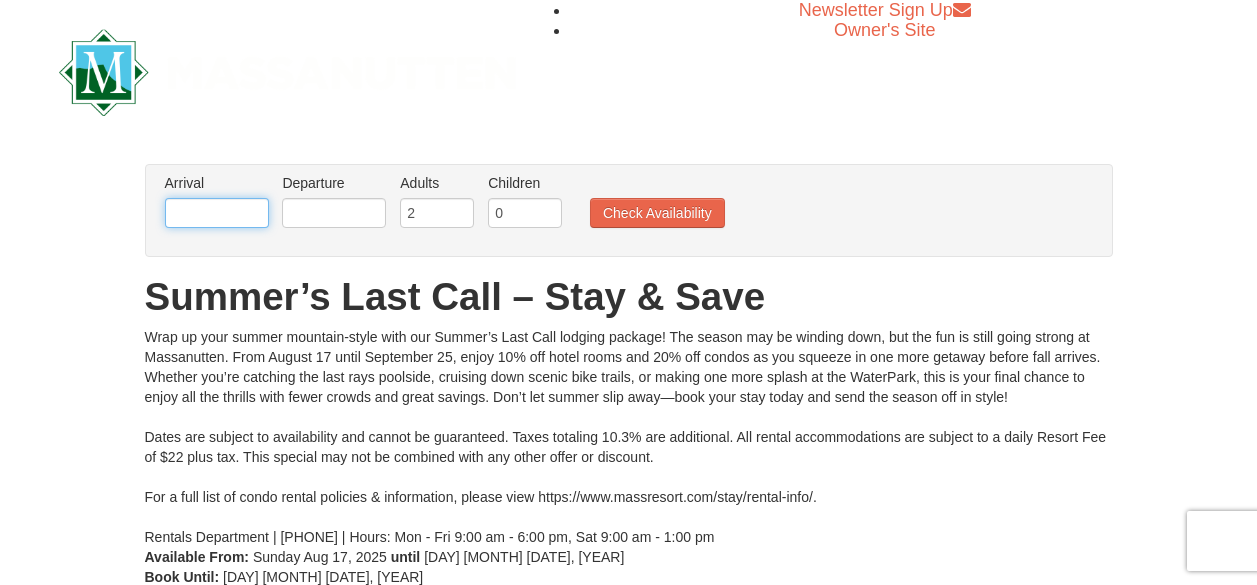 click at bounding box center [217, 213] 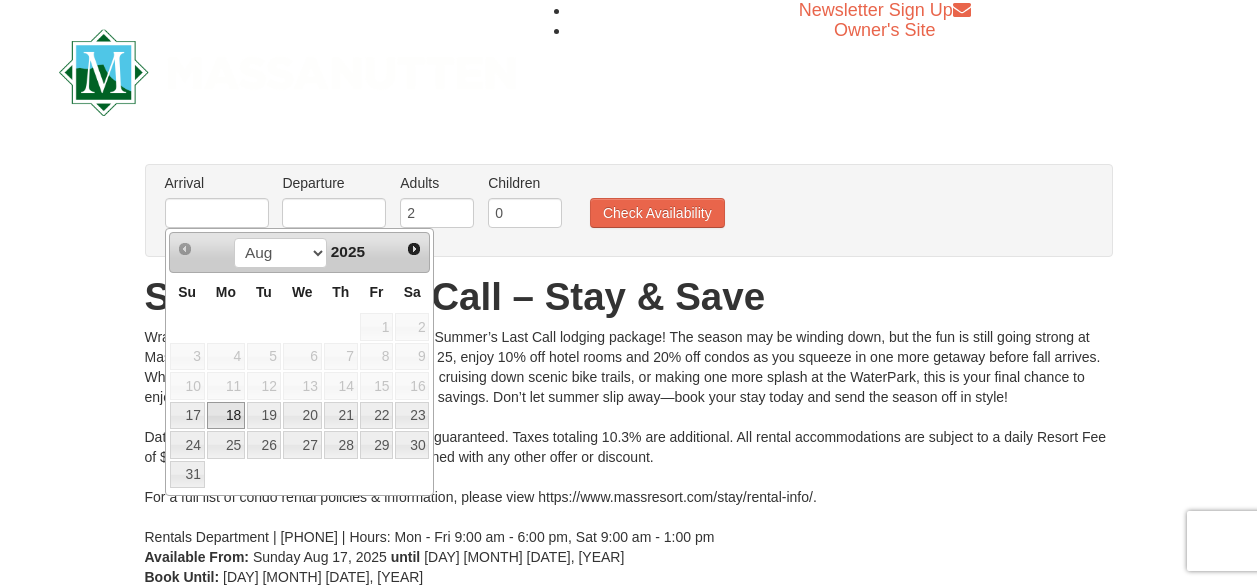 click on "18" at bounding box center [226, 416] 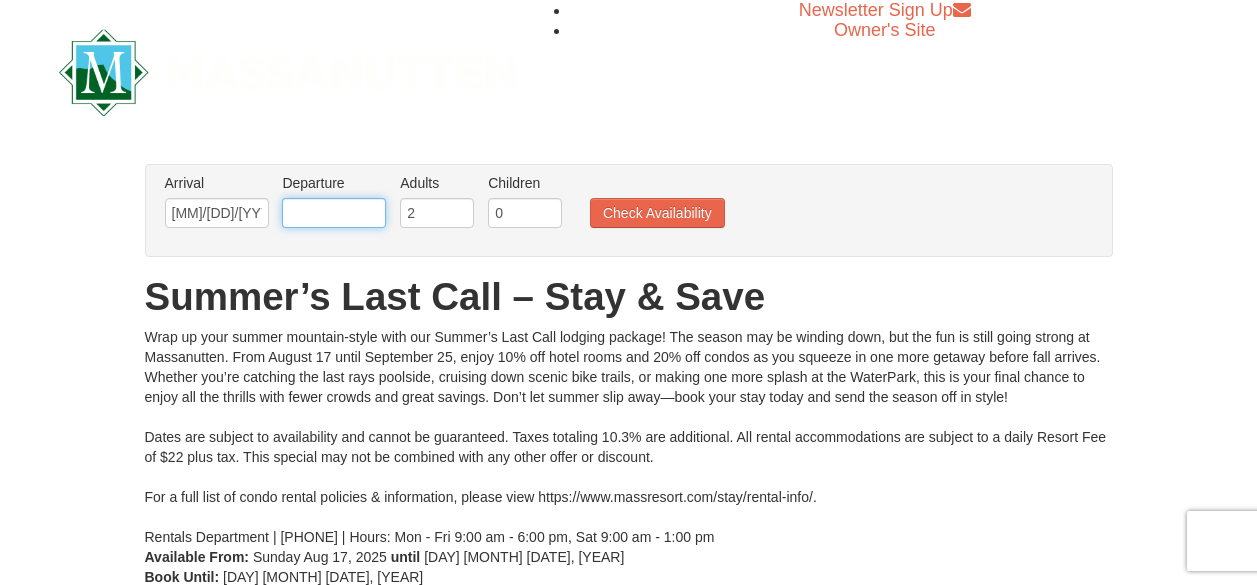 click at bounding box center [334, 213] 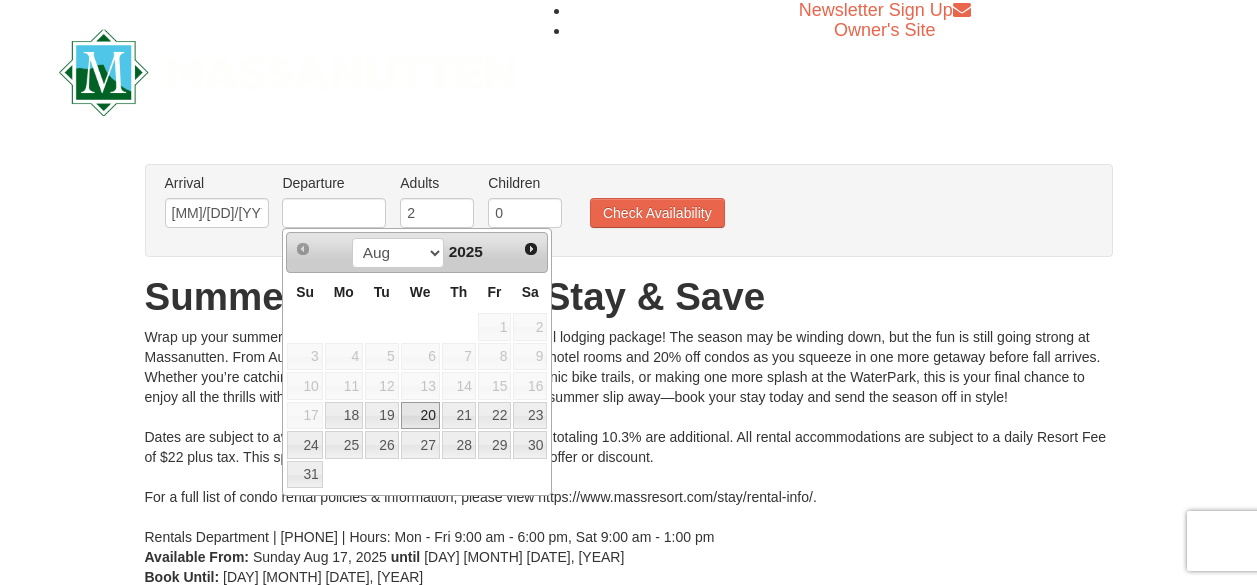 click on "20" at bounding box center (420, 416) 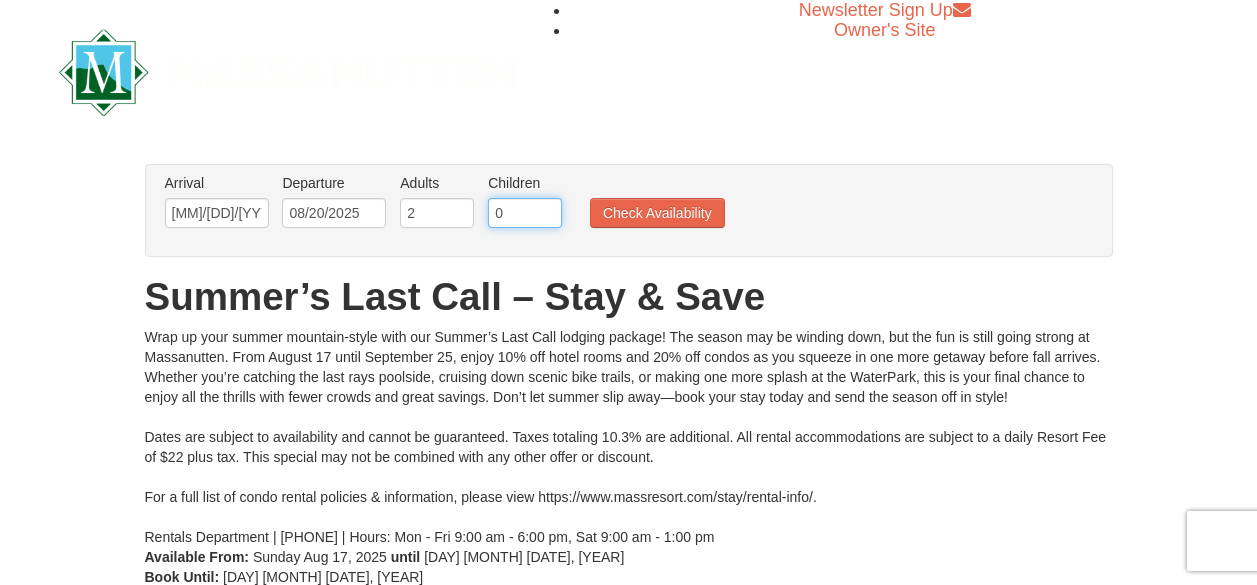 click on "0" at bounding box center [525, 213] 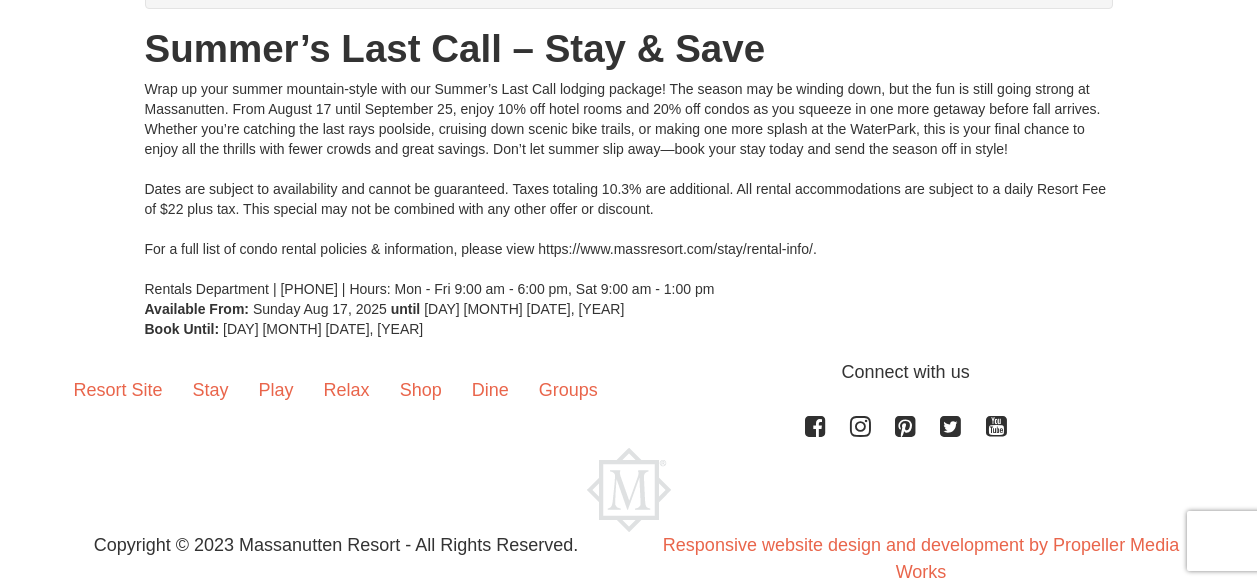 scroll, scrollTop: 0, scrollLeft: 0, axis: both 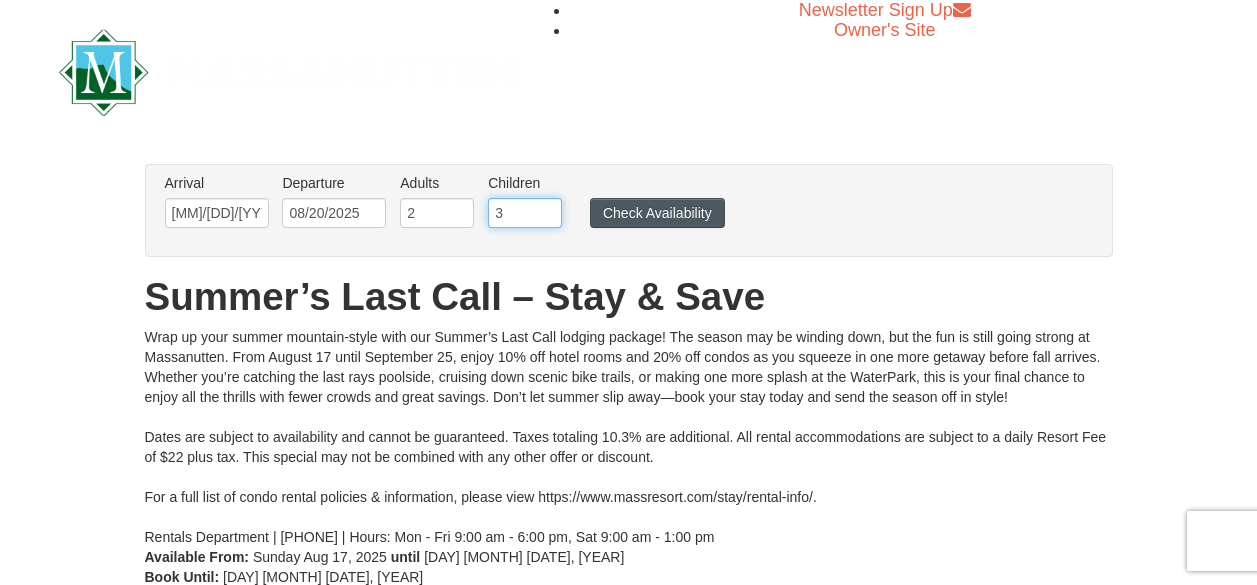 type on "3" 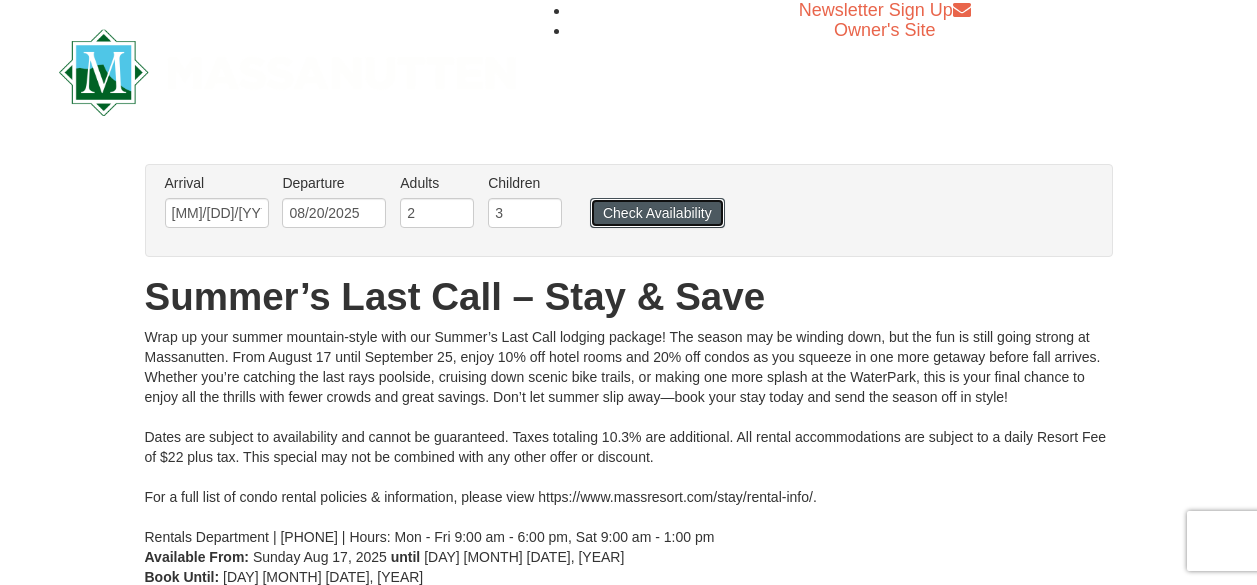click on "Check Availability" at bounding box center [657, 213] 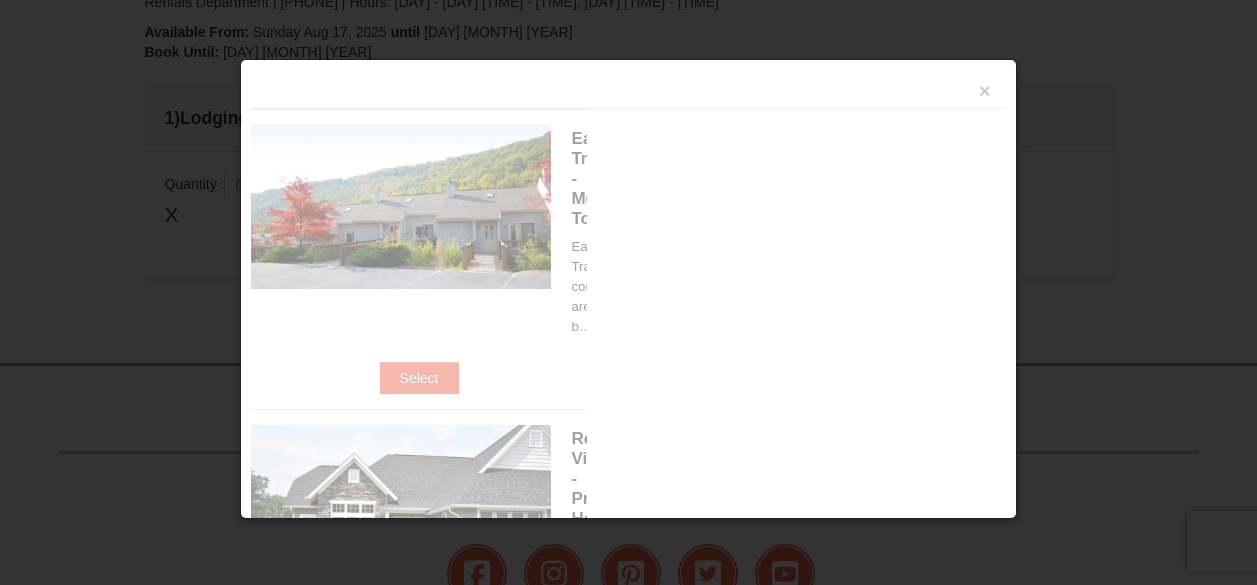 scroll, scrollTop: 651, scrollLeft: 0, axis: vertical 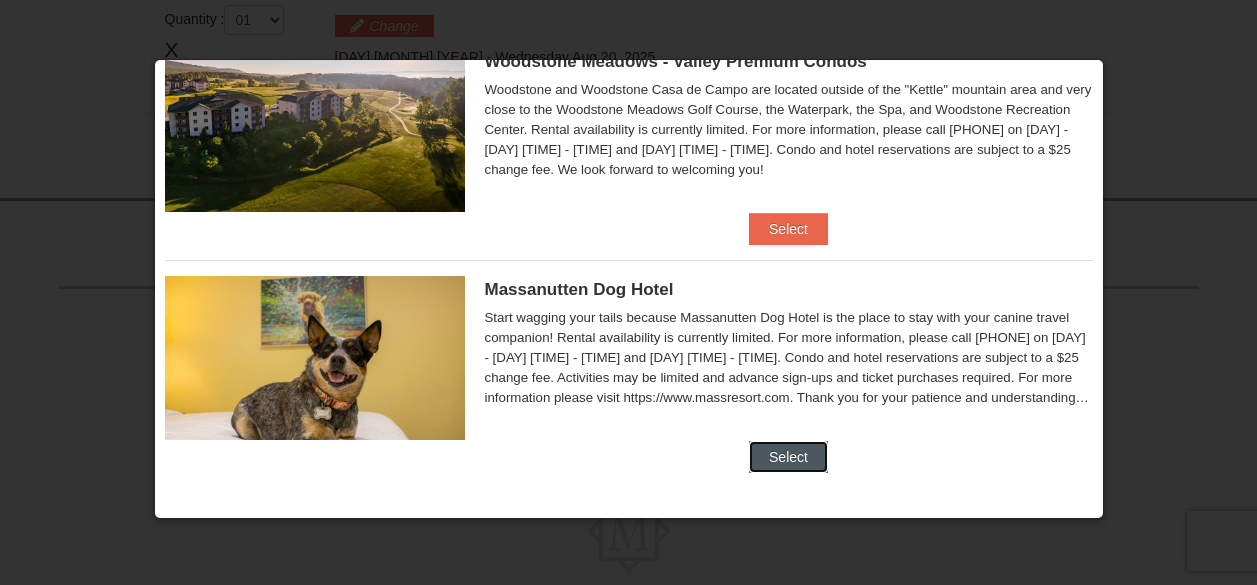 click on "Select" at bounding box center (788, 457) 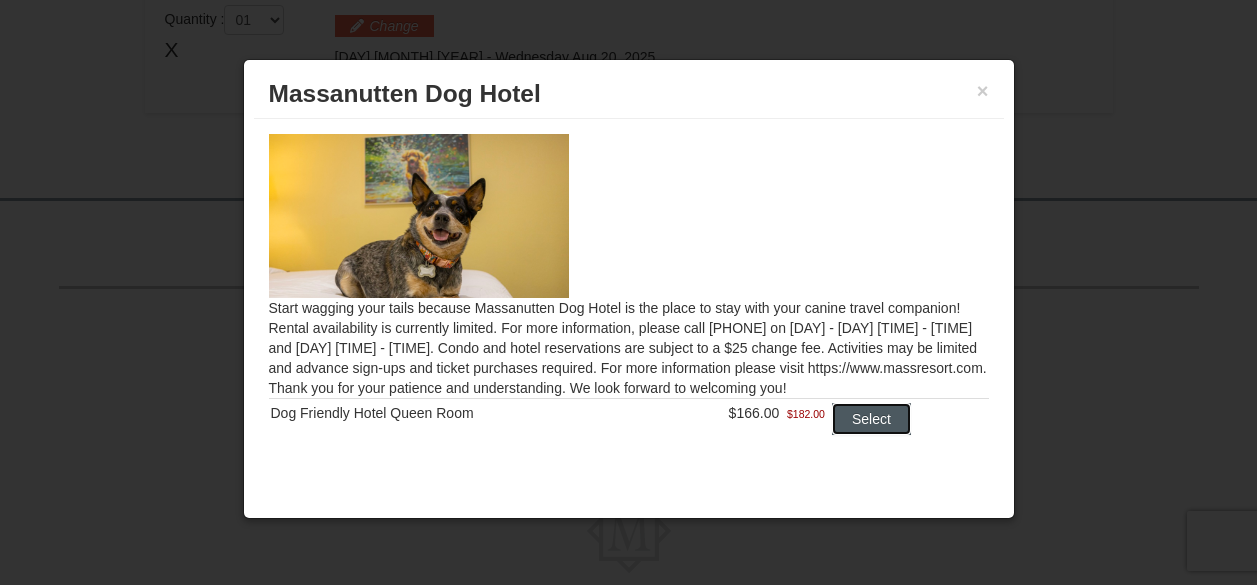 click on "Select" at bounding box center [871, 419] 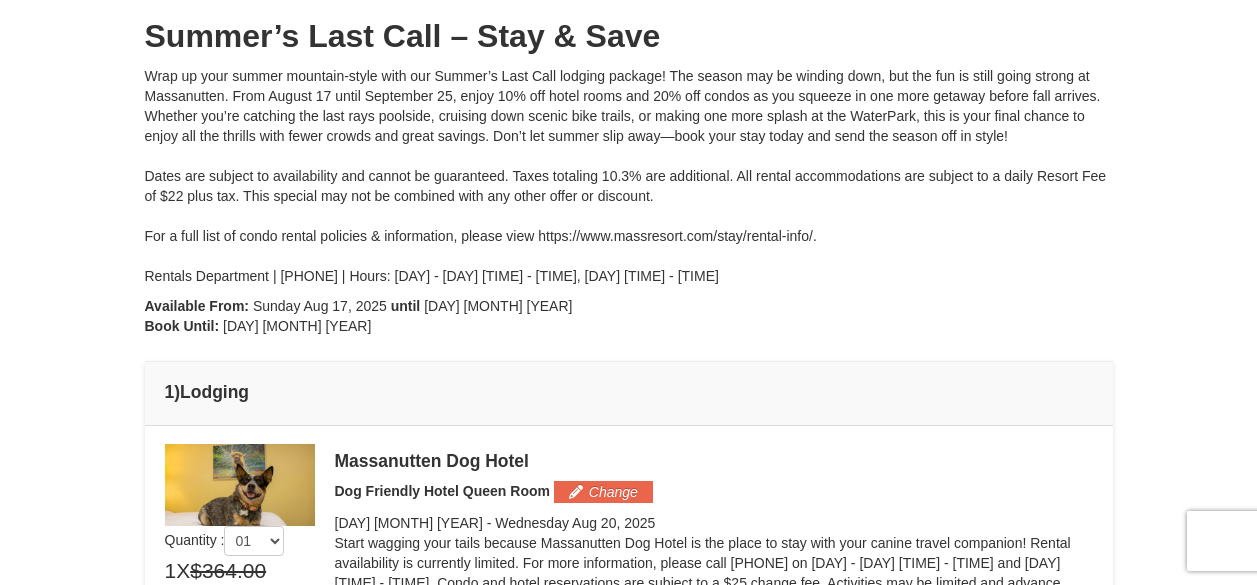 scroll, scrollTop: 149, scrollLeft: 0, axis: vertical 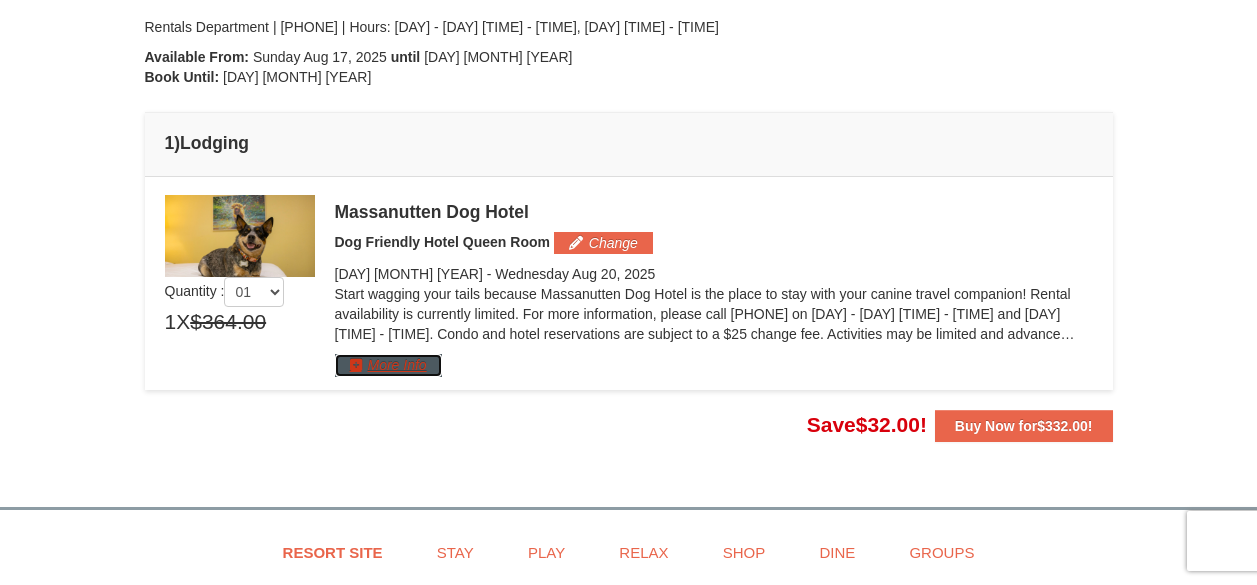 click on "More Info" at bounding box center [388, 365] 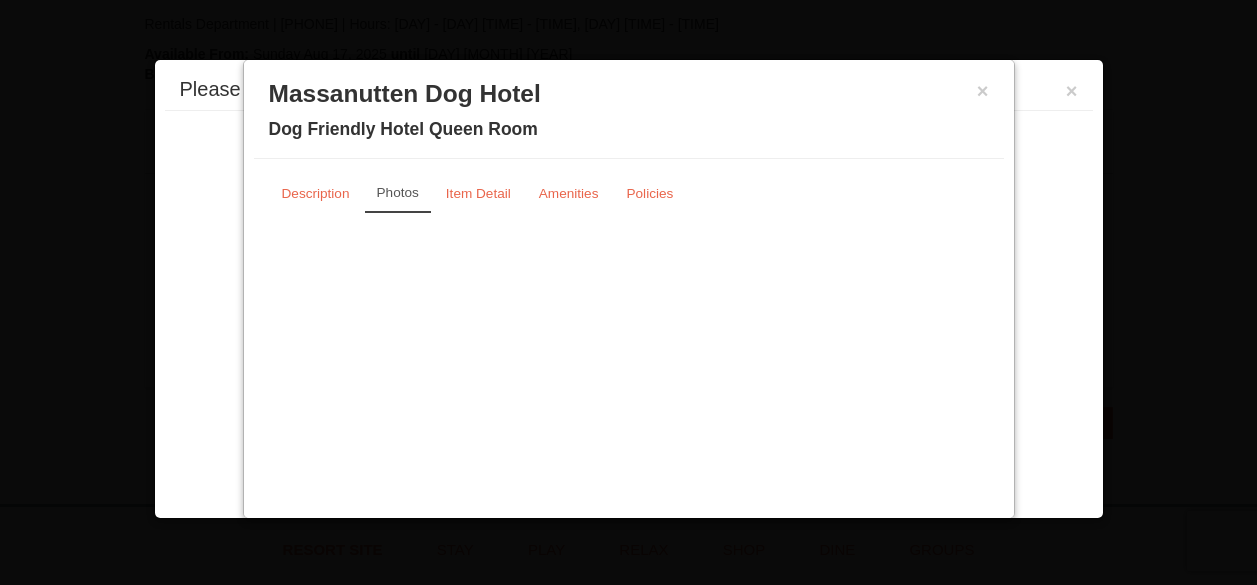 scroll, scrollTop: 599, scrollLeft: 0, axis: vertical 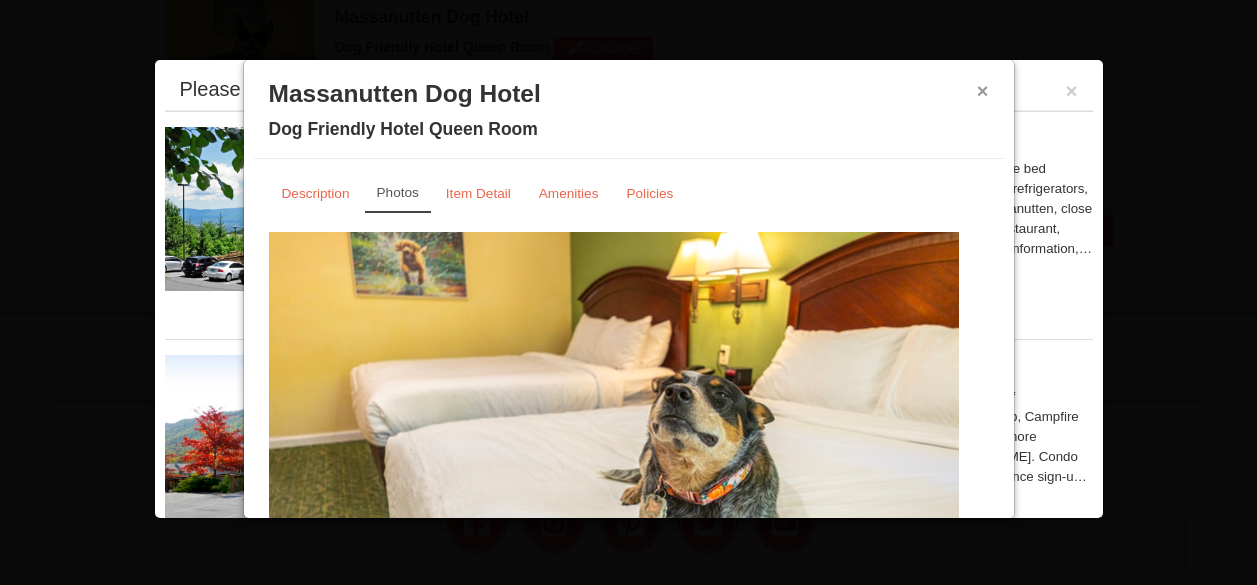 click on "×" at bounding box center (983, 91) 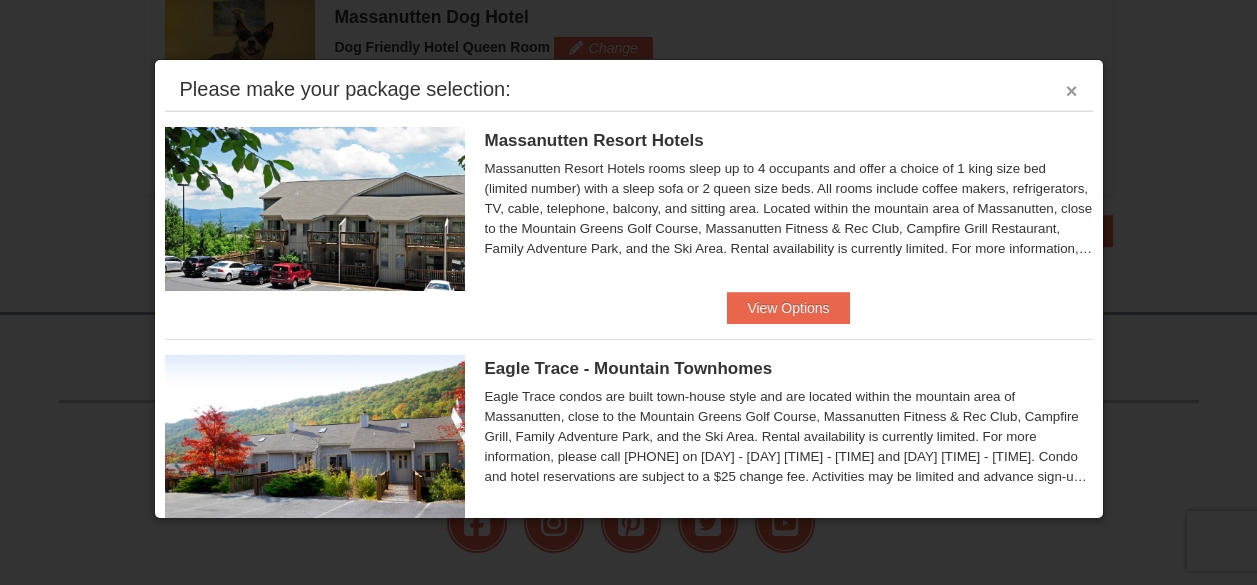 click on "×" at bounding box center (1072, 91) 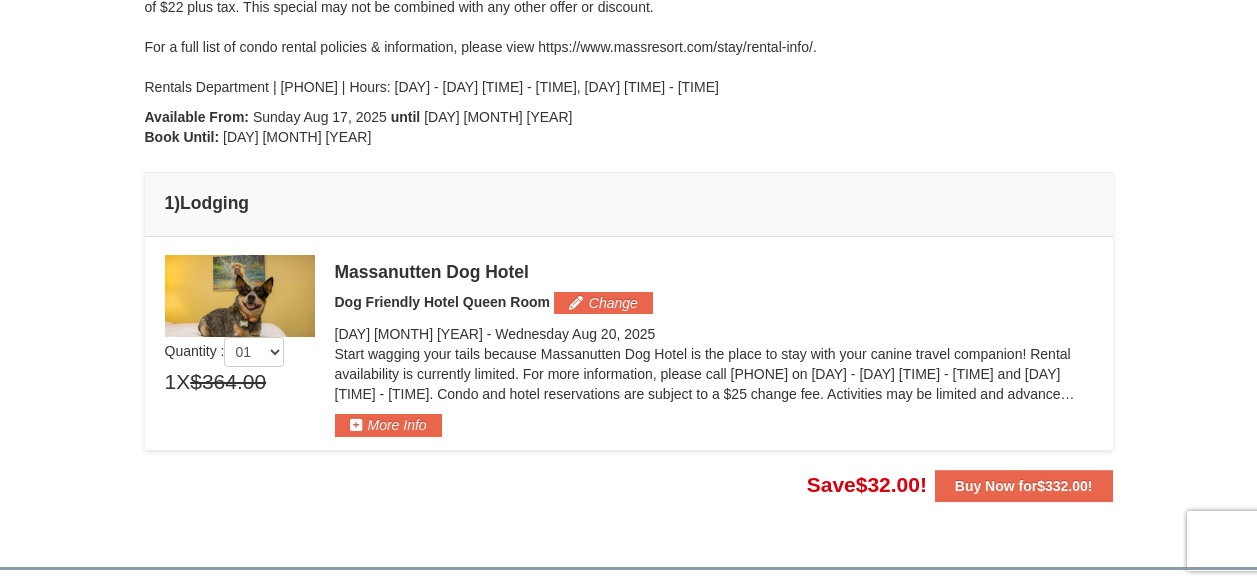 scroll, scrollTop: 501, scrollLeft: 0, axis: vertical 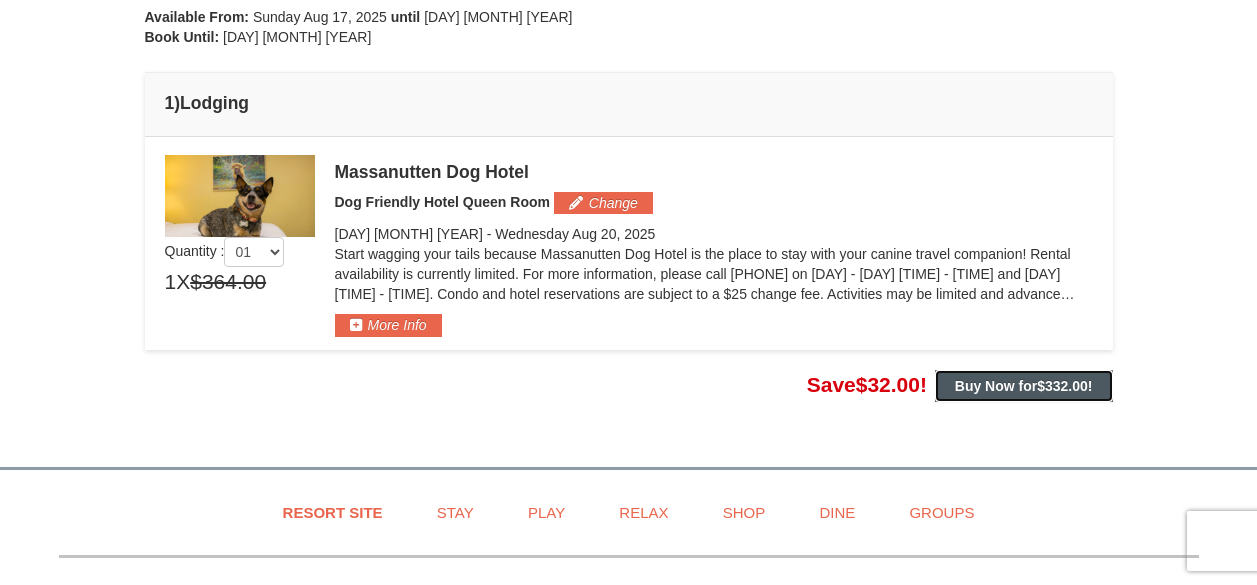 click on "Buy Now for
$332.00 !" at bounding box center (1024, 386) 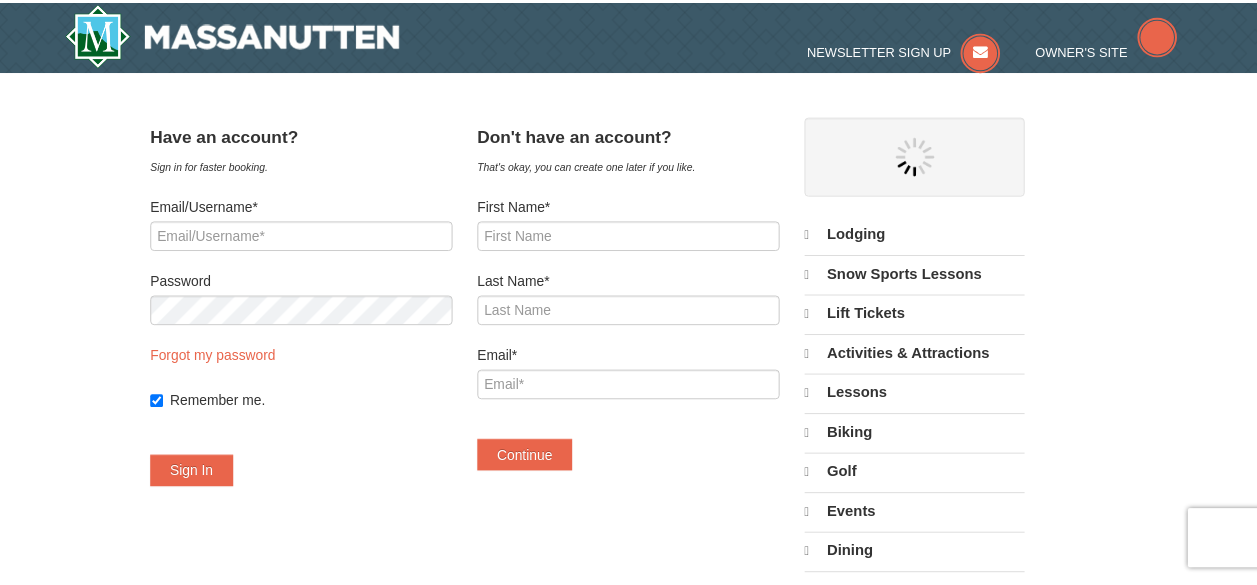 scroll, scrollTop: 0, scrollLeft: 0, axis: both 